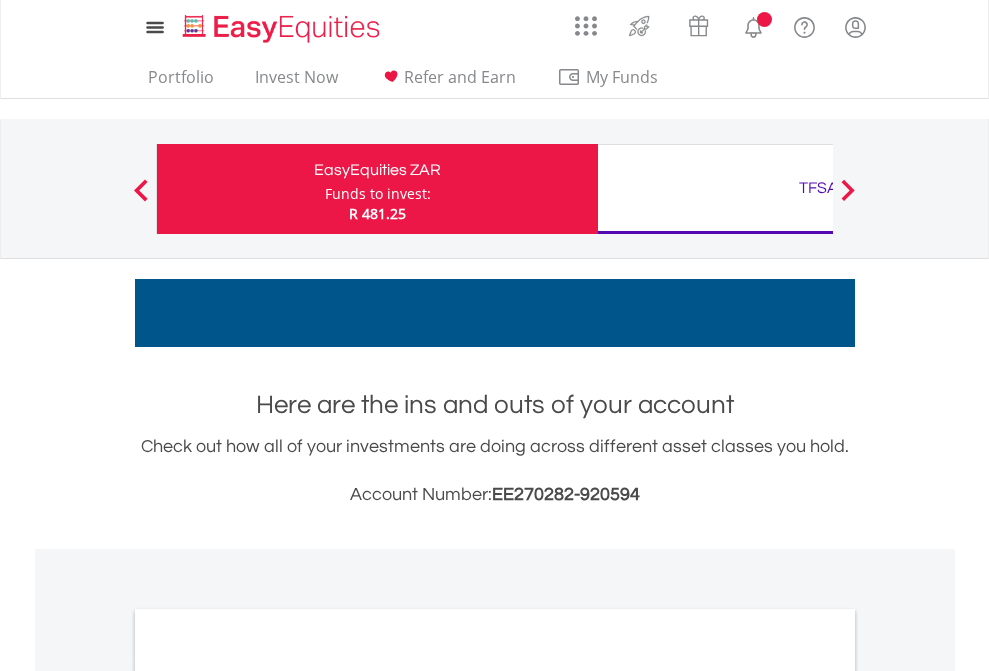 scroll, scrollTop: 0, scrollLeft: 0, axis: both 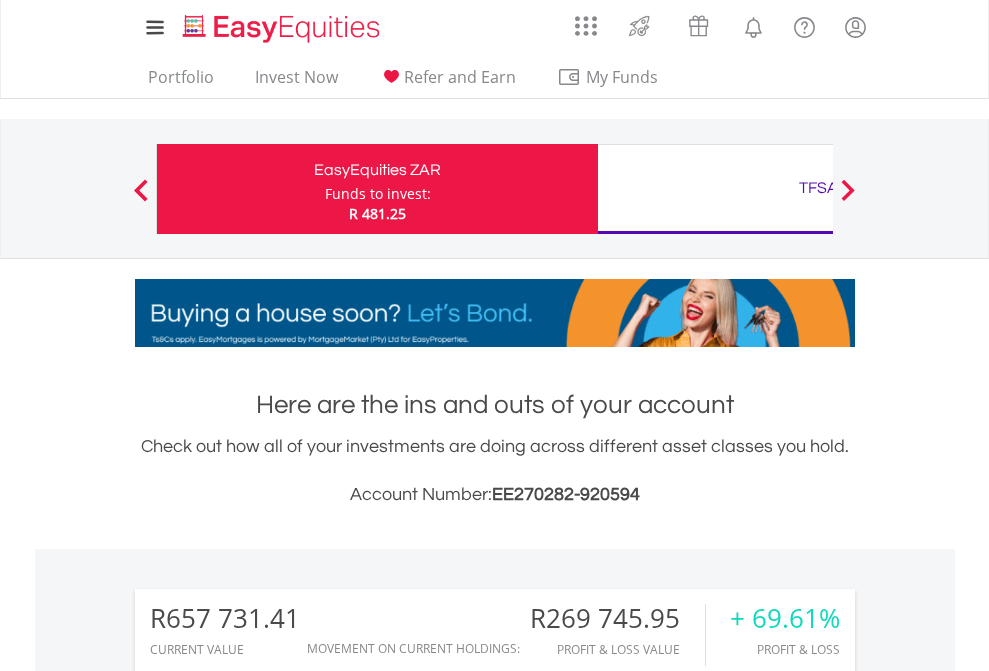 click on "Funds to invest:" at bounding box center [378, 194] 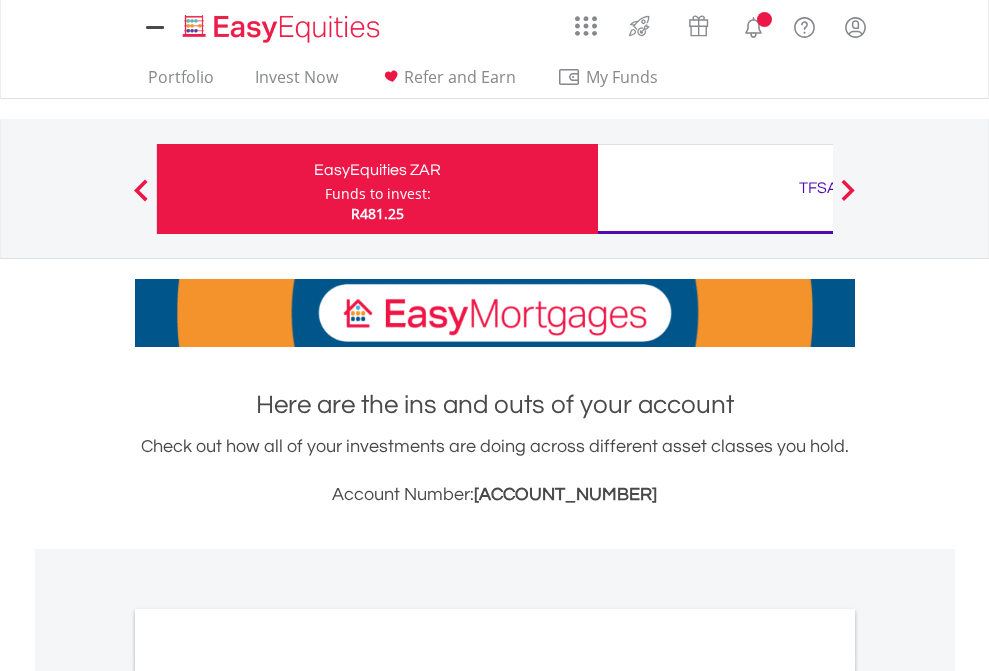 scroll, scrollTop: 0, scrollLeft: 0, axis: both 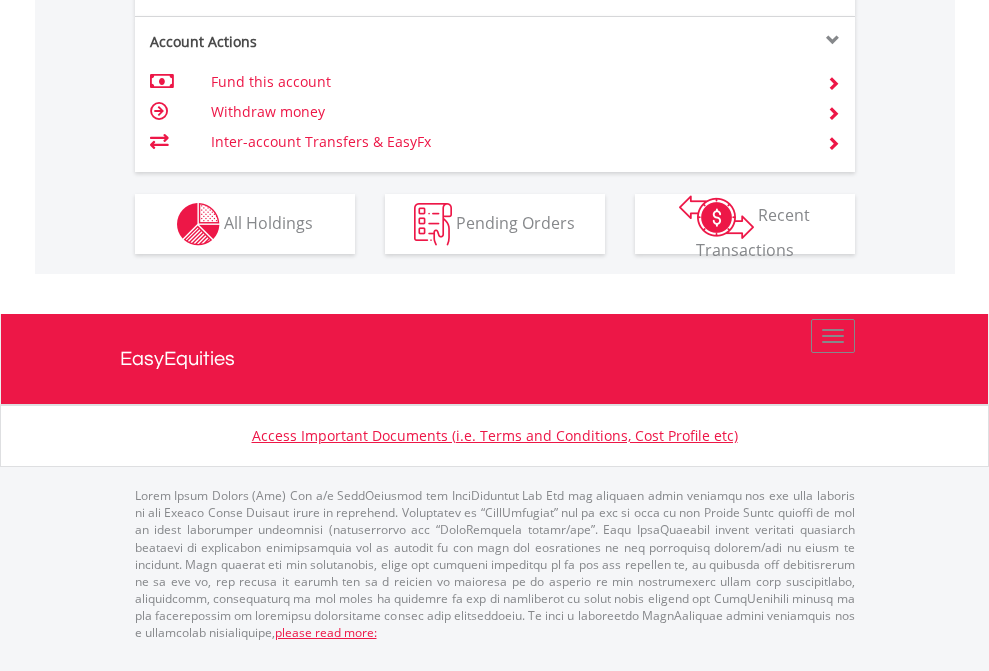 click on "Investment types" at bounding box center (706, -337) 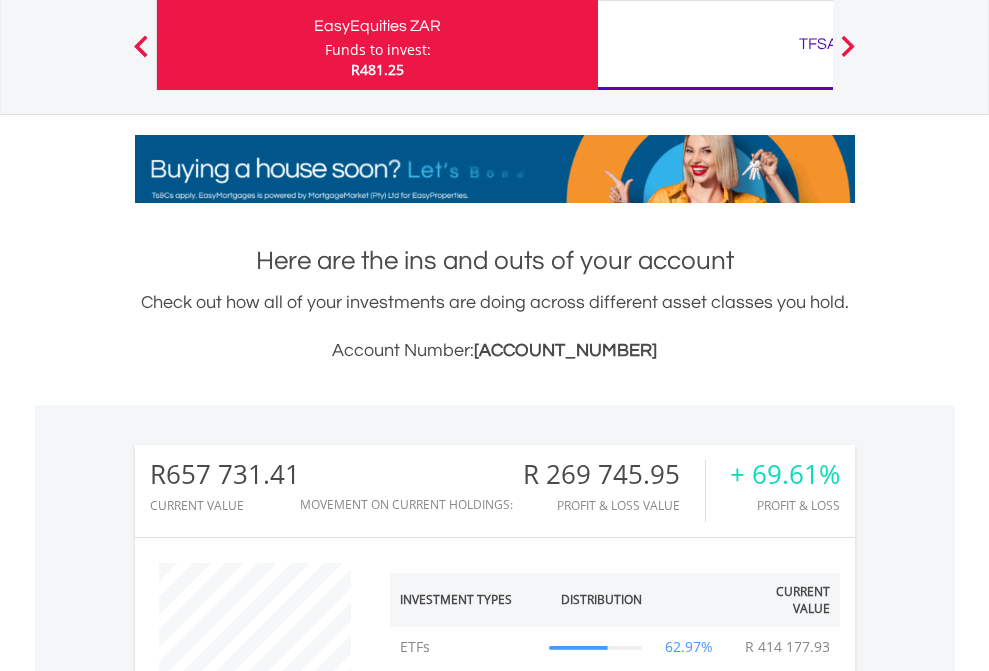 click on "TFSA" at bounding box center [818, 44] 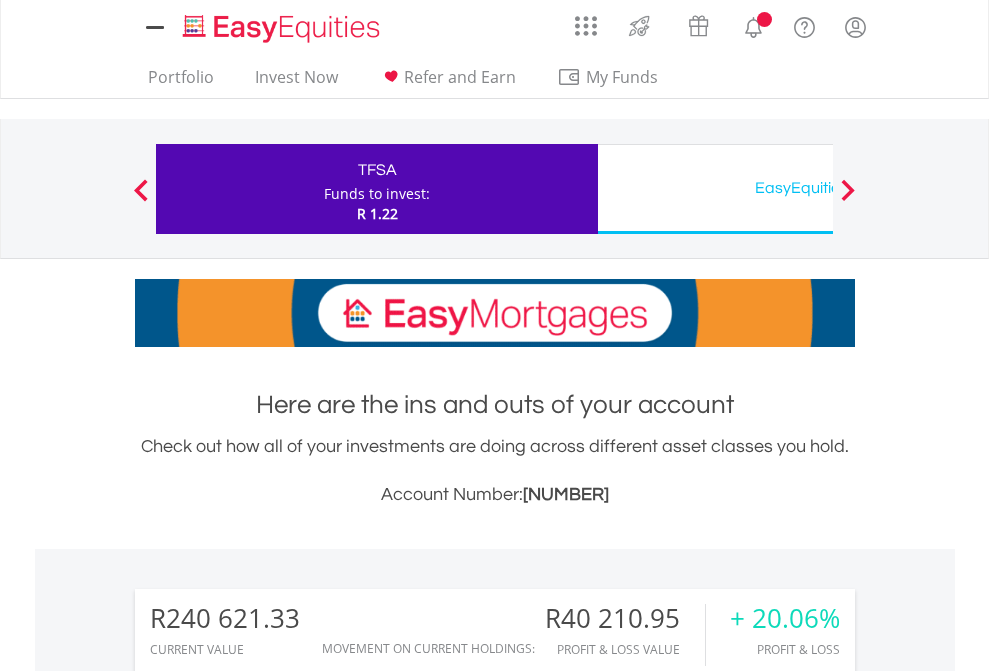 scroll, scrollTop: 0, scrollLeft: 0, axis: both 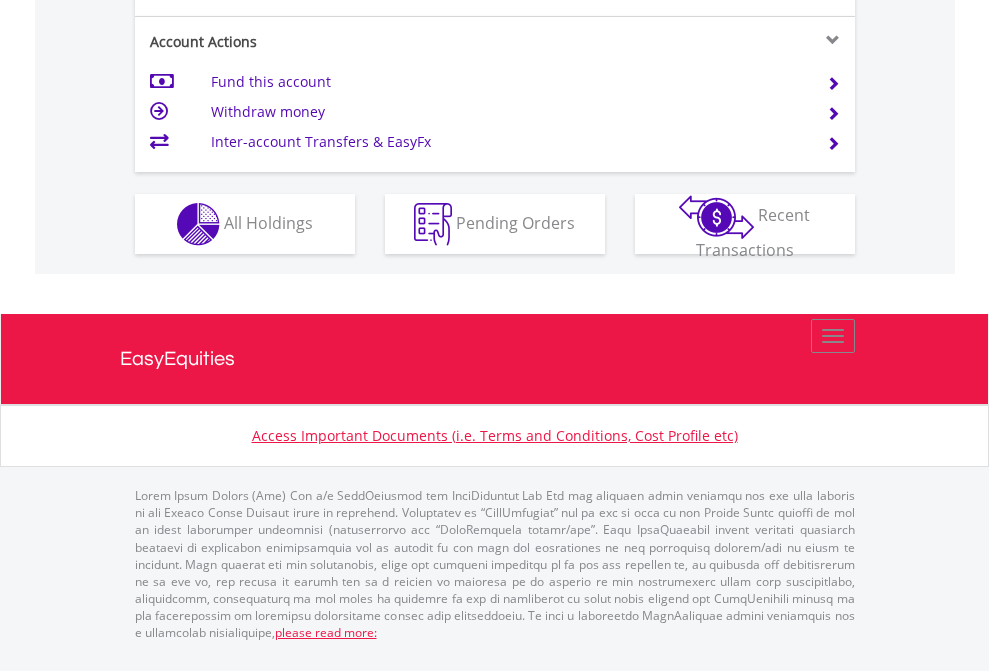 click on "Investment types" at bounding box center [706, -337] 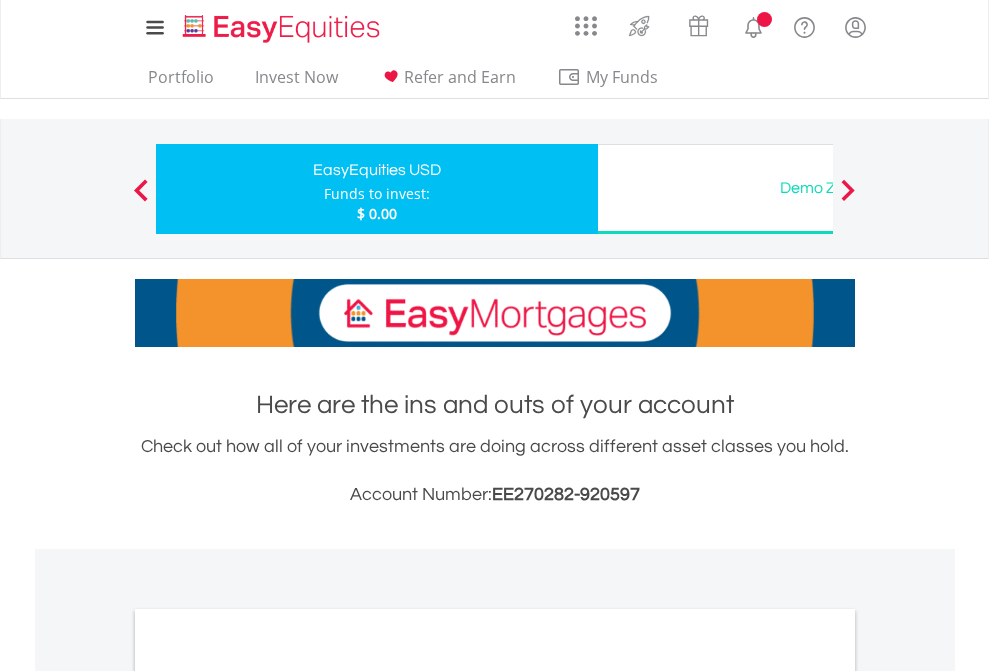 scroll, scrollTop: 0, scrollLeft: 0, axis: both 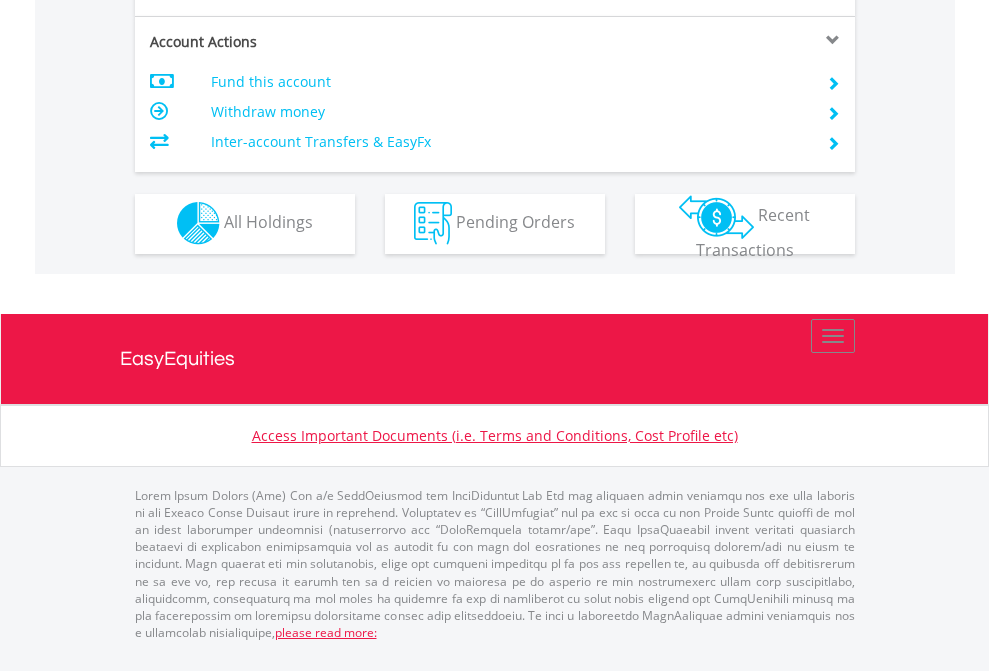 click on "Investment types" at bounding box center (706, -353) 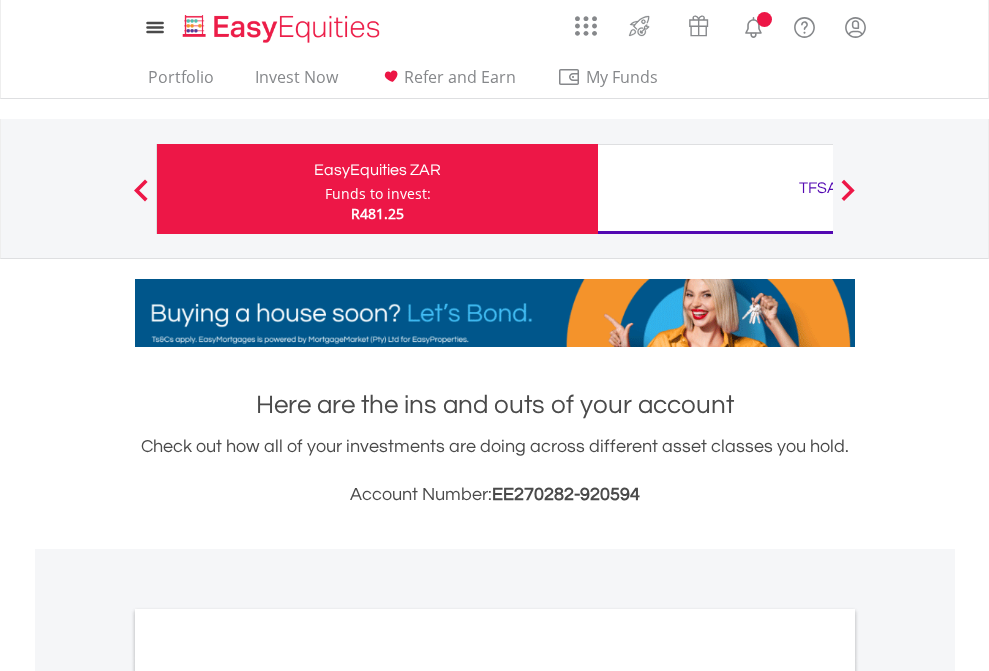 scroll, scrollTop: 0, scrollLeft: 0, axis: both 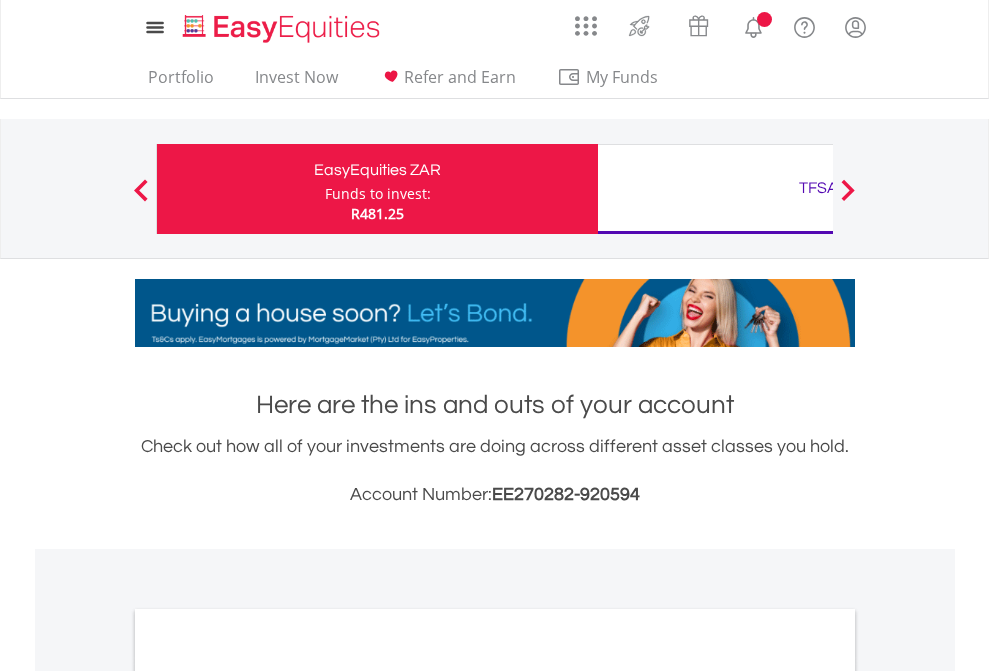 click on "All Holdings" at bounding box center [268, 1096] 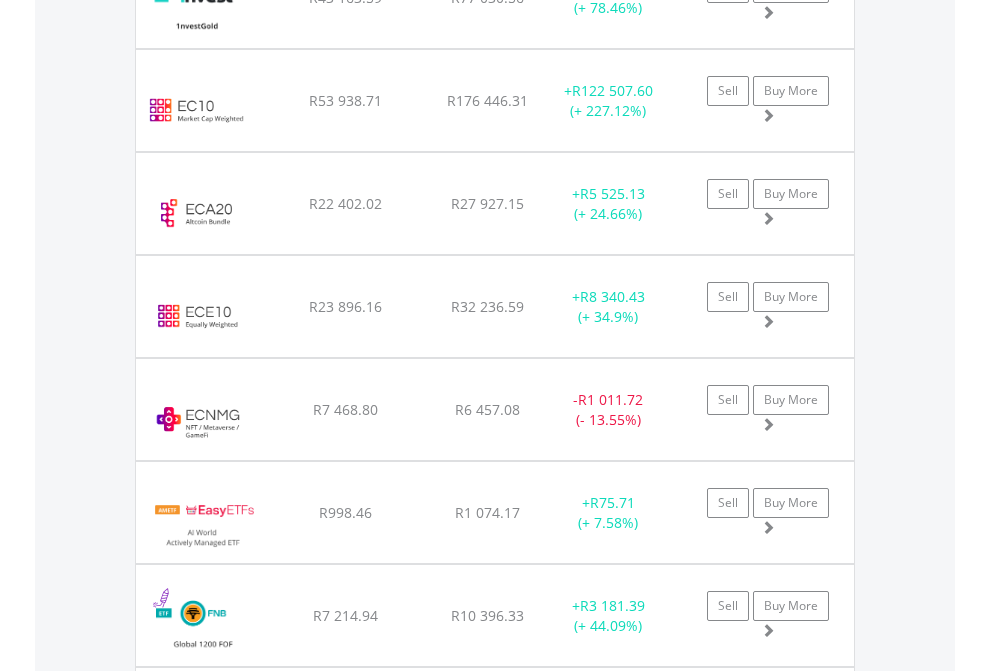 scroll, scrollTop: 2345, scrollLeft: 0, axis: vertical 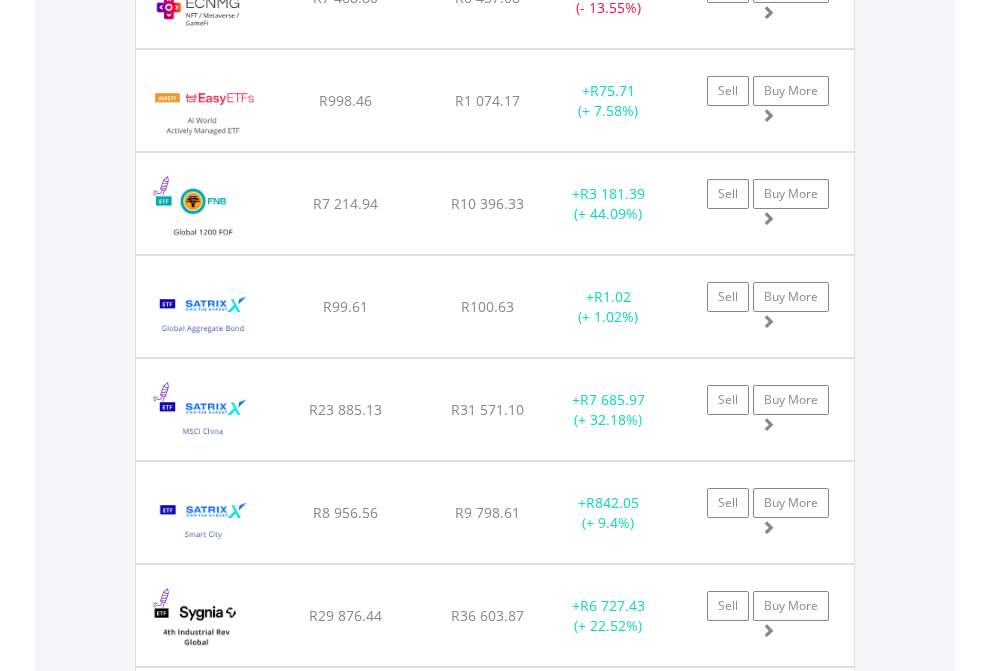 click on "TFSA" at bounding box center [818, -2157] 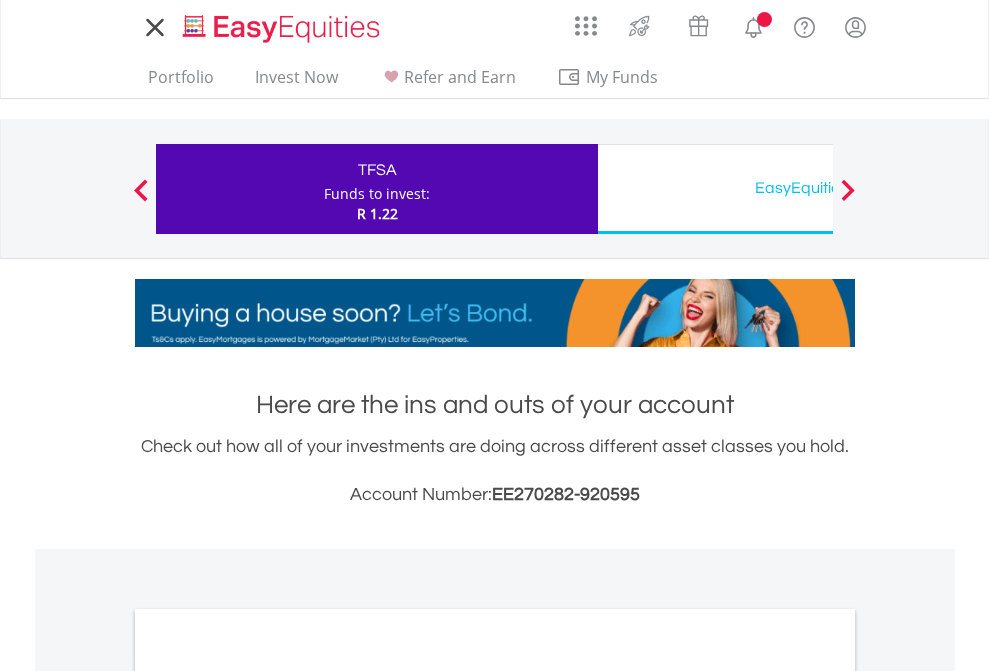scroll, scrollTop: 0, scrollLeft: 0, axis: both 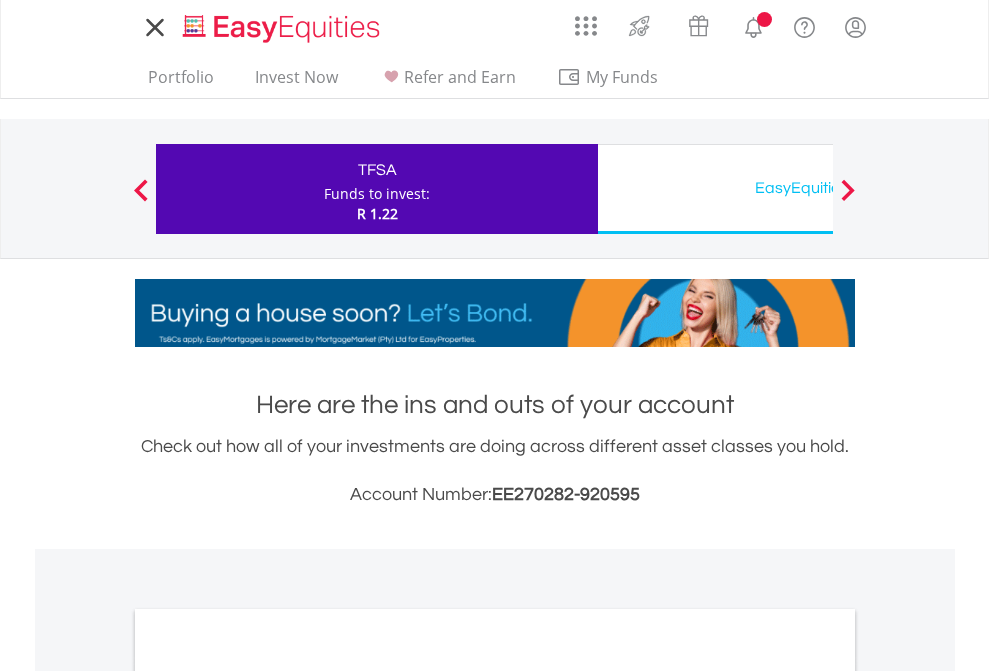 click on "All Holdings" at bounding box center [268, 1096] 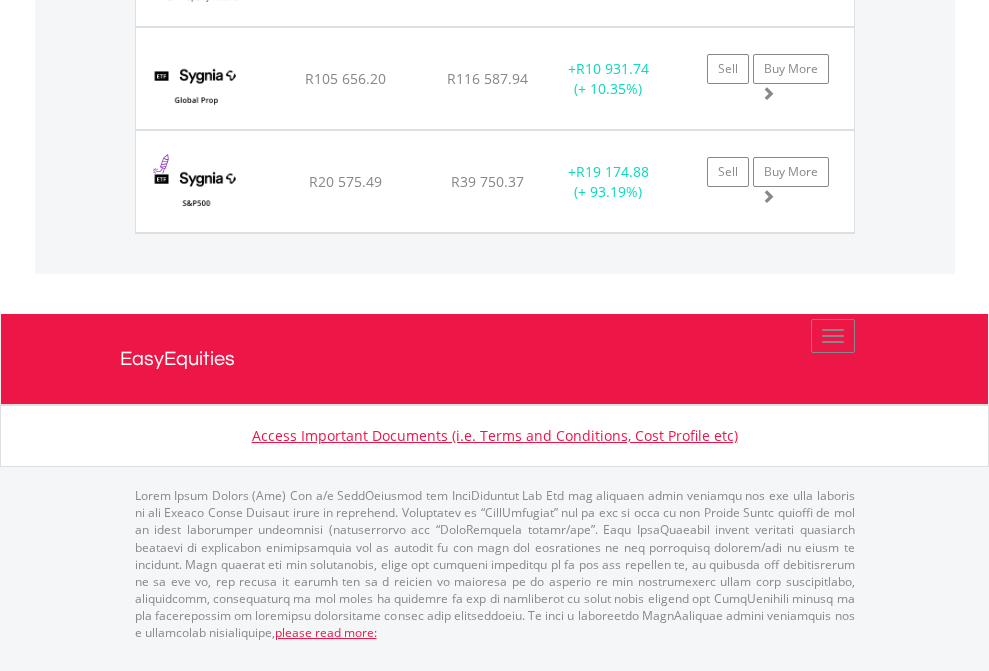 scroll, scrollTop: 2305, scrollLeft: 0, axis: vertical 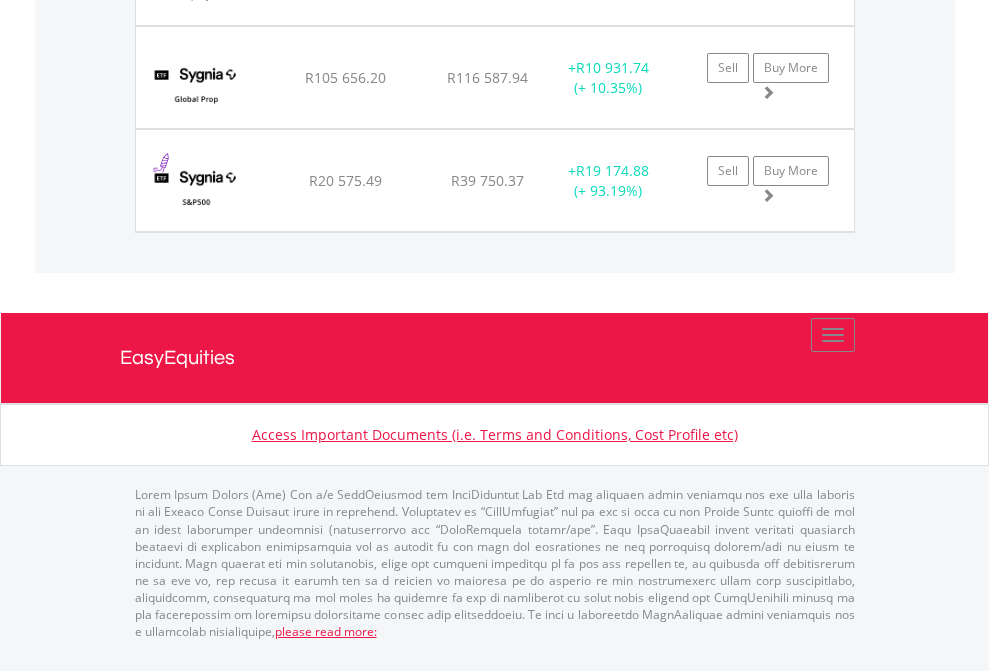 click on "EasyEquities USD" at bounding box center (818, -1728) 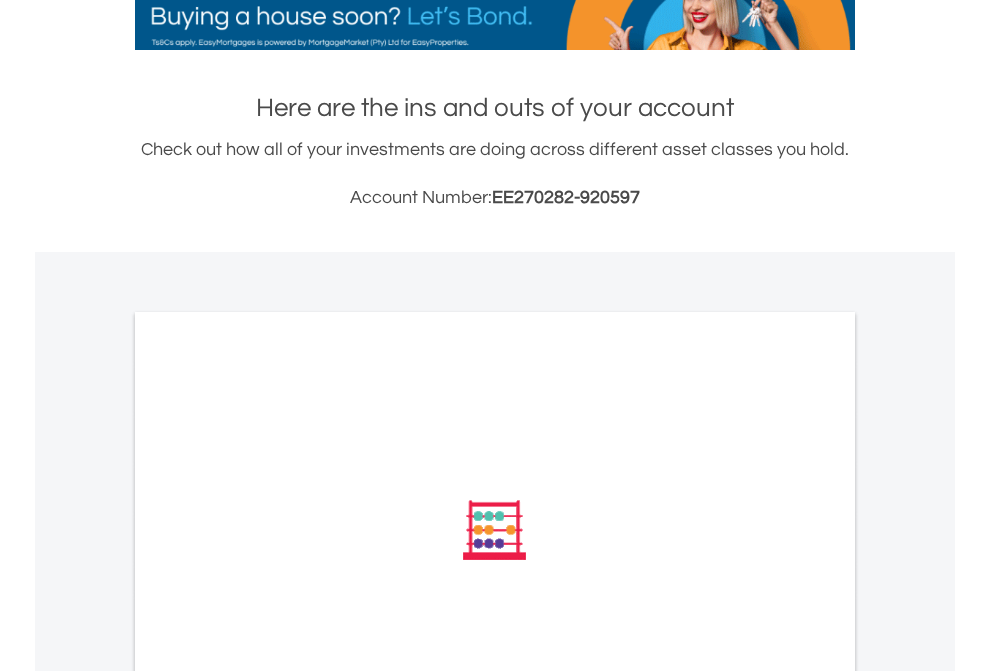 click on "All Holdings" at bounding box center (268, 799) 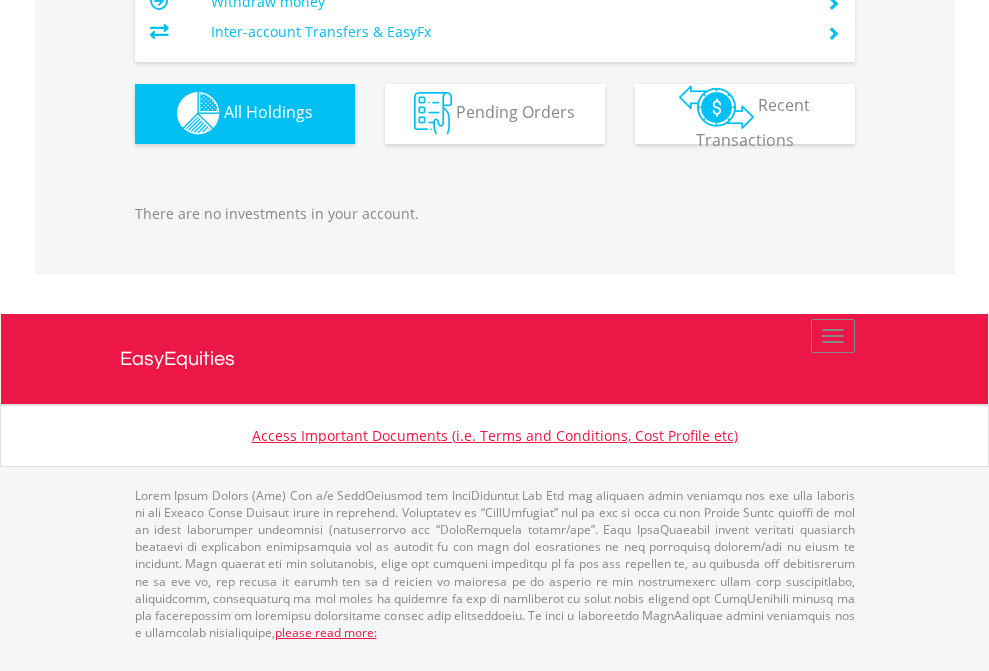 scroll, scrollTop: 1980, scrollLeft: 0, axis: vertical 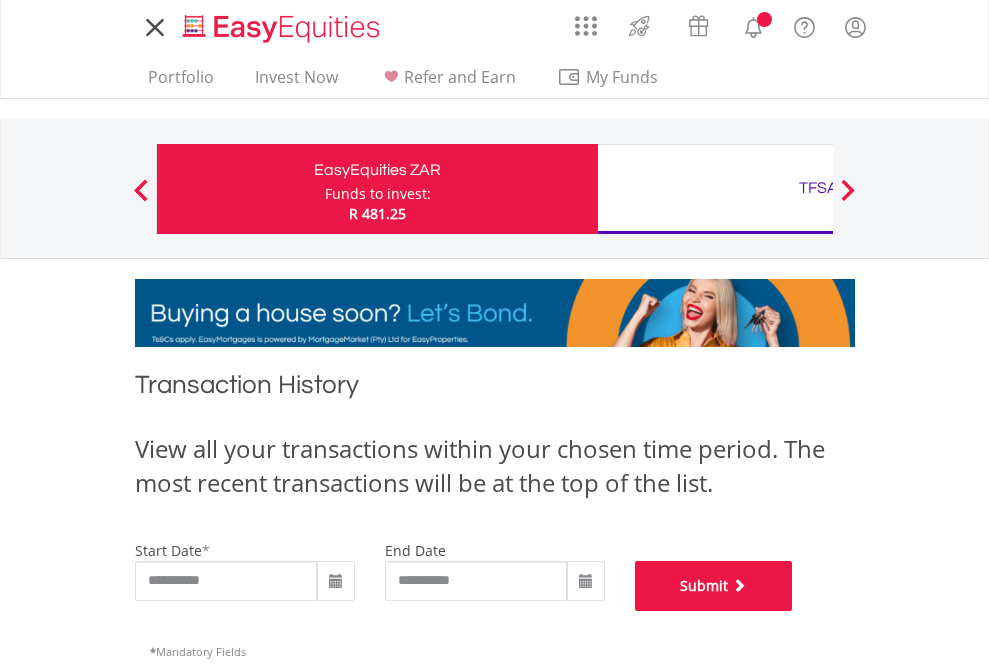 click on "Submit" at bounding box center (714, 586) 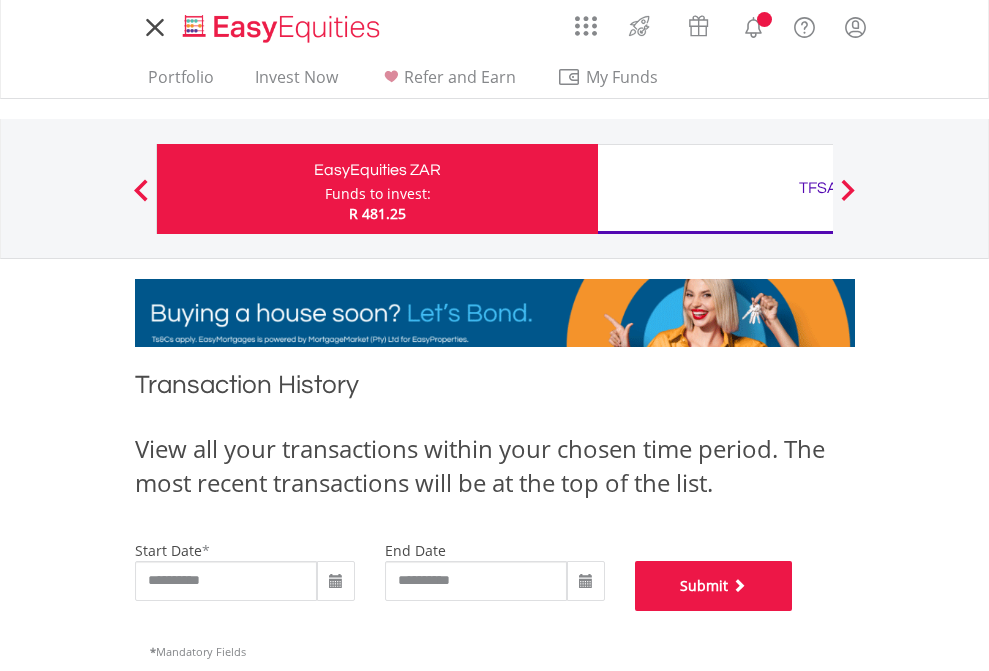 scroll, scrollTop: 811, scrollLeft: 0, axis: vertical 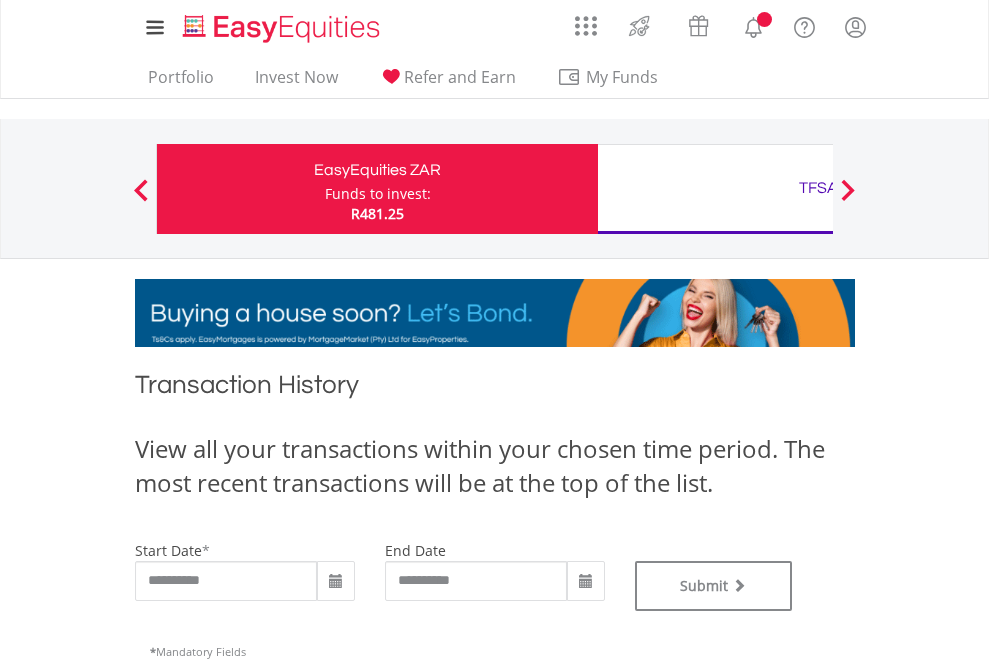 click on "TFSA" at bounding box center [818, 188] 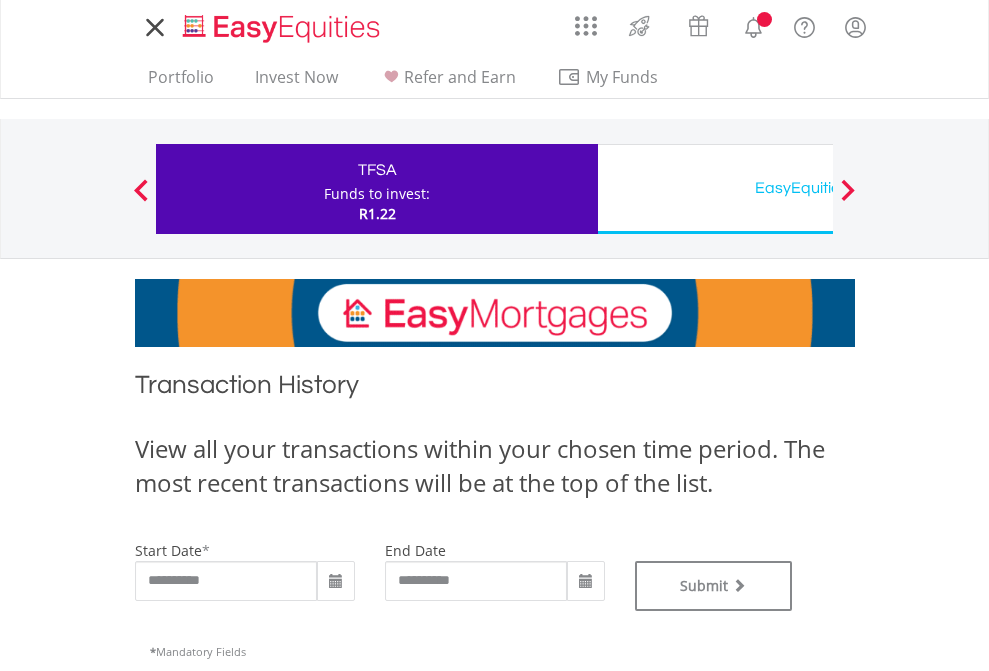 scroll, scrollTop: 0, scrollLeft: 0, axis: both 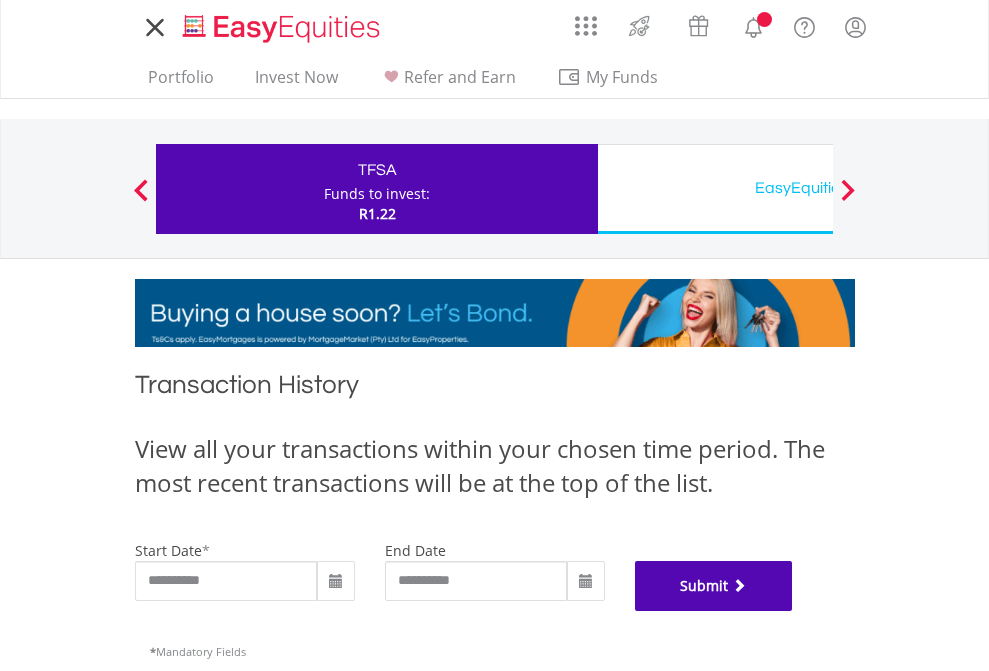 click on "Submit" at bounding box center (714, 586) 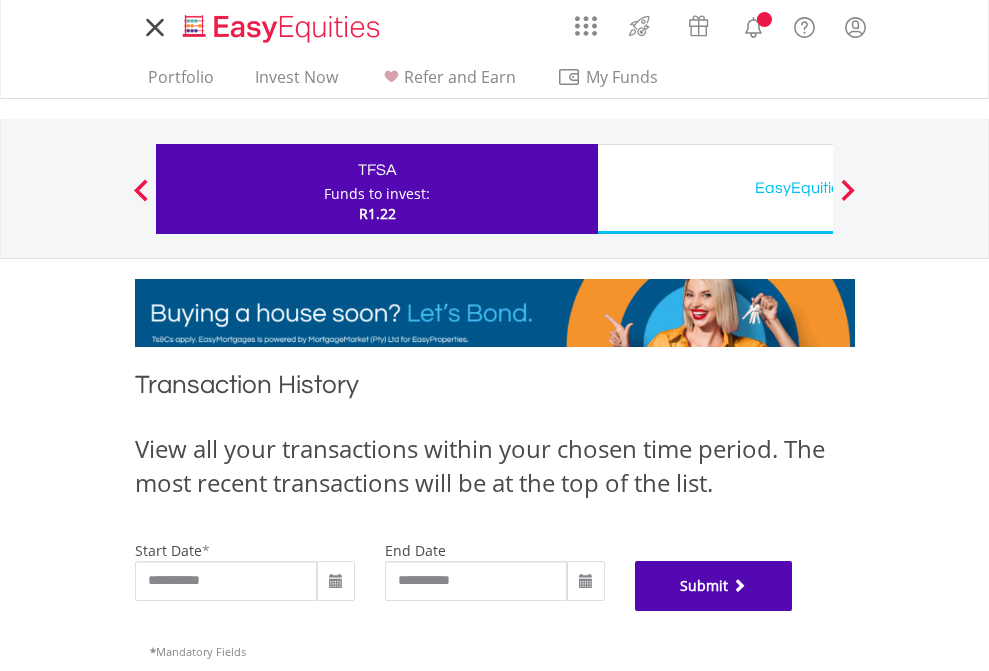 scroll, scrollTop: 811, scrollLeft: 0, axis: vertical 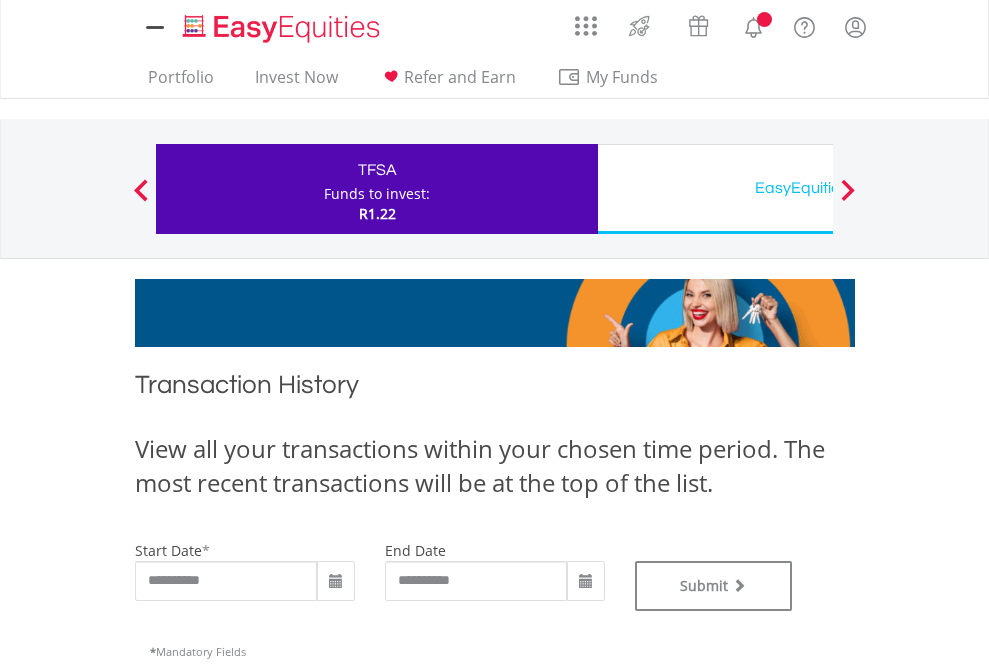 click on "EasyEquities USD" at bounding box center [818, 188] 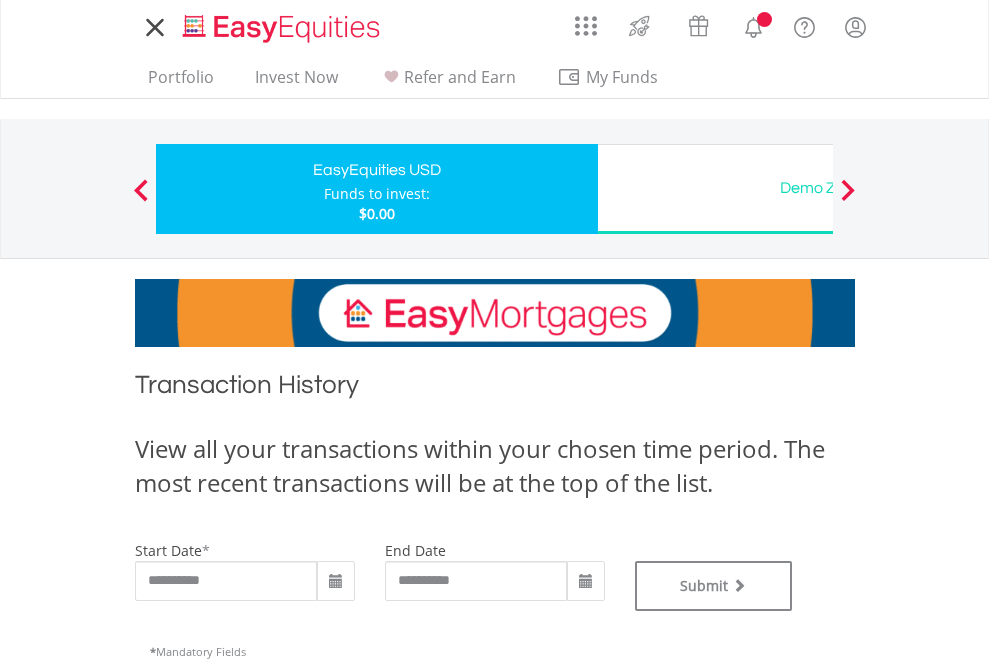 scroll, scrollTop: 0, scrollLeft: 0, axis: both 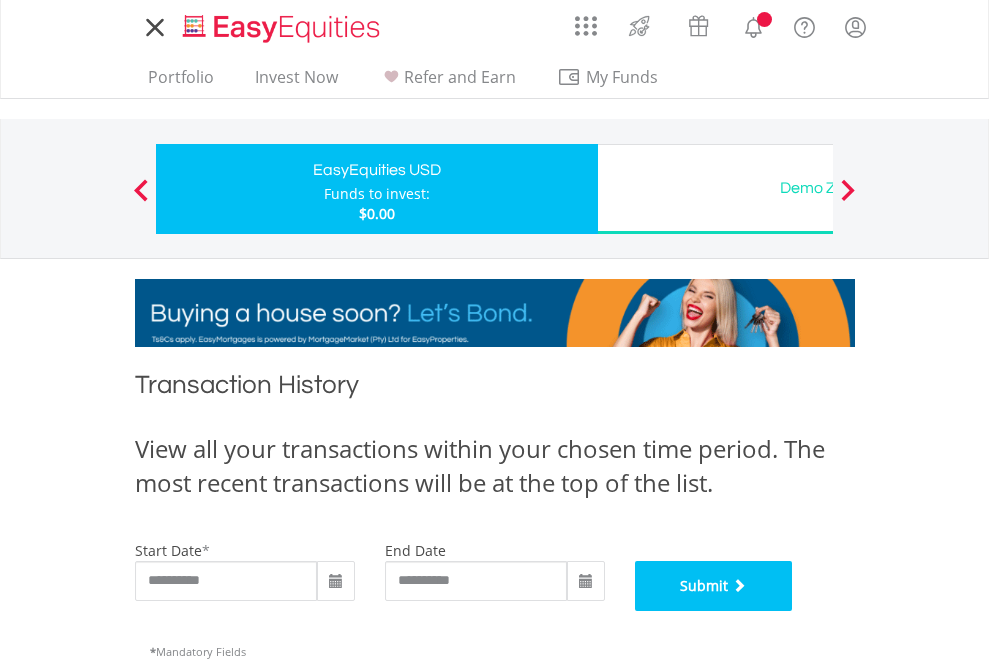 click on "Submit" at bounding box center [714, 586] 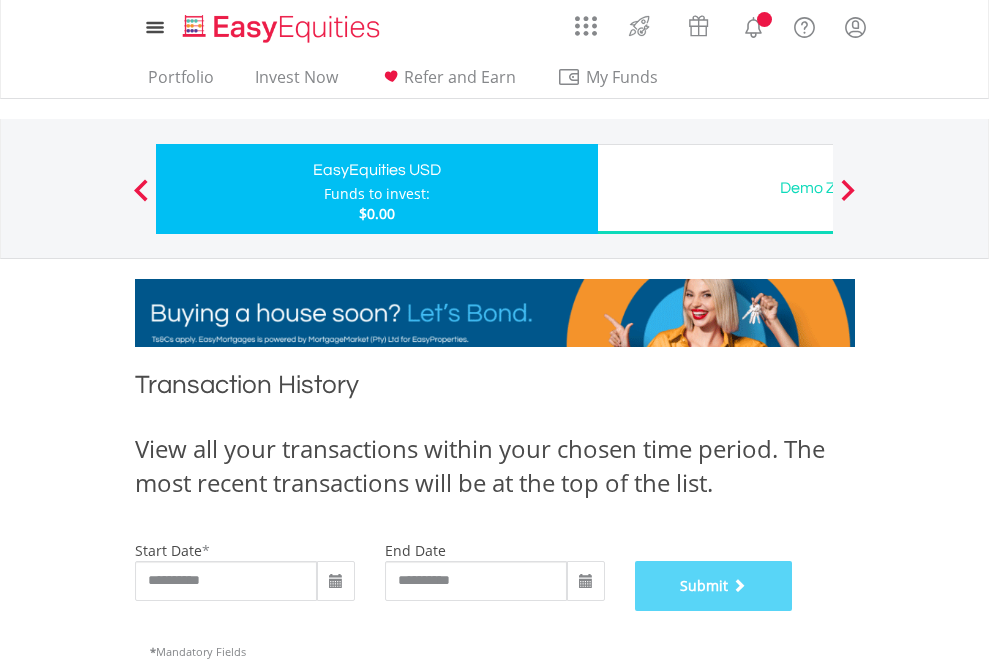 scroll, scrollTop: 811, scrollLeft: 0, axis: vertical 